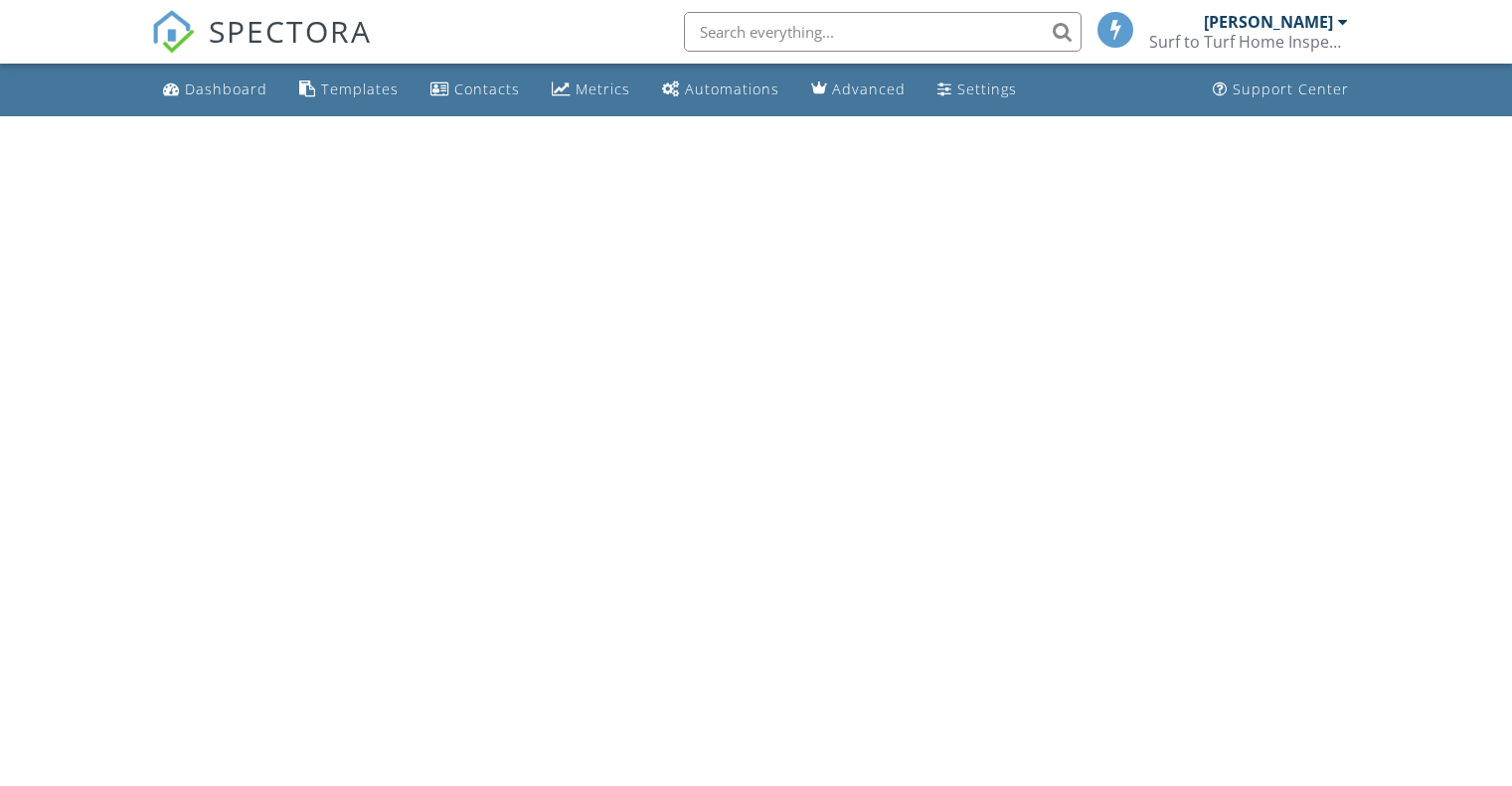 scroll, scrollTop: 0, scrollLeft: 0, axis: both 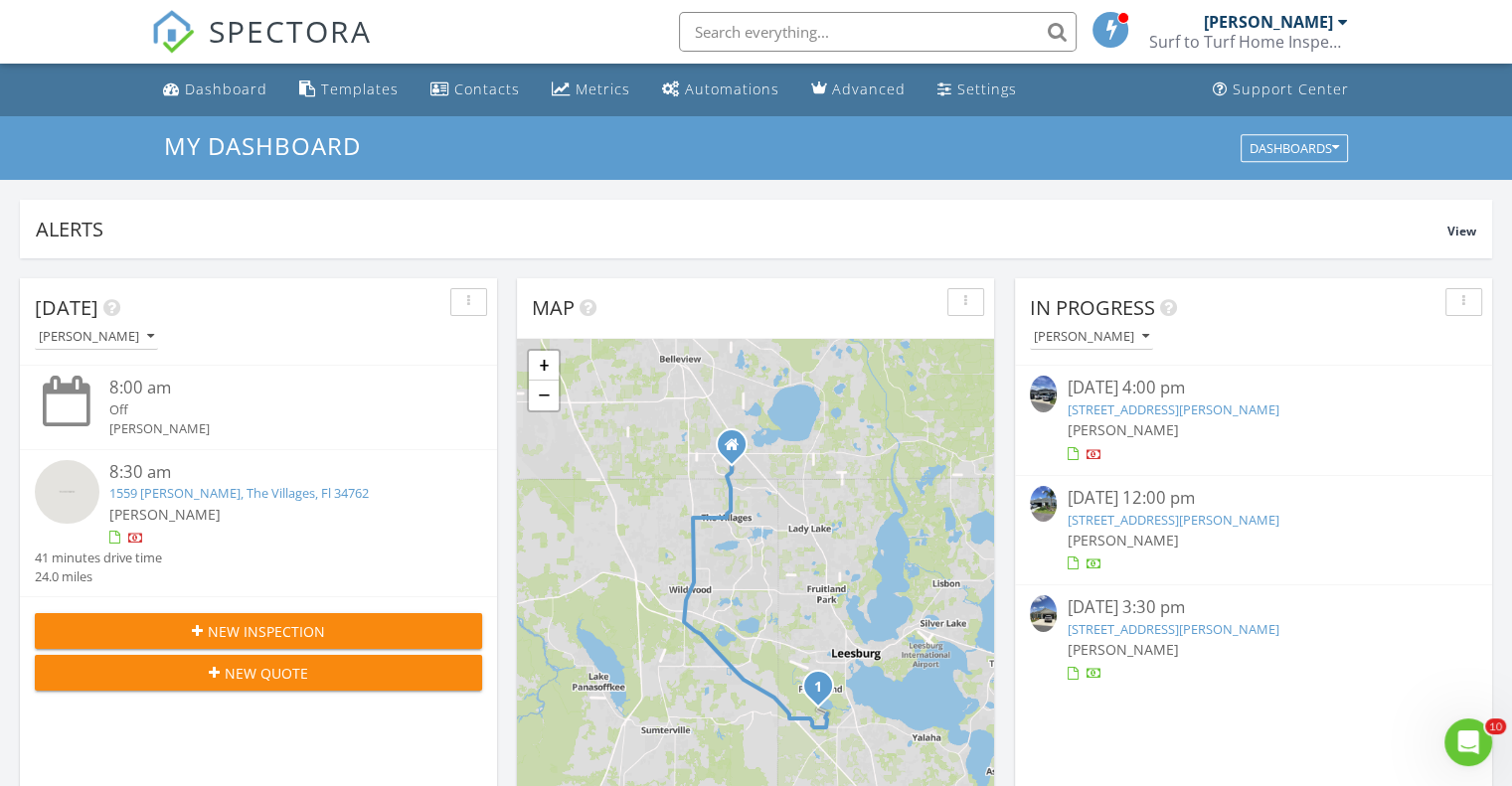 click at bounding box center [1043, 504] 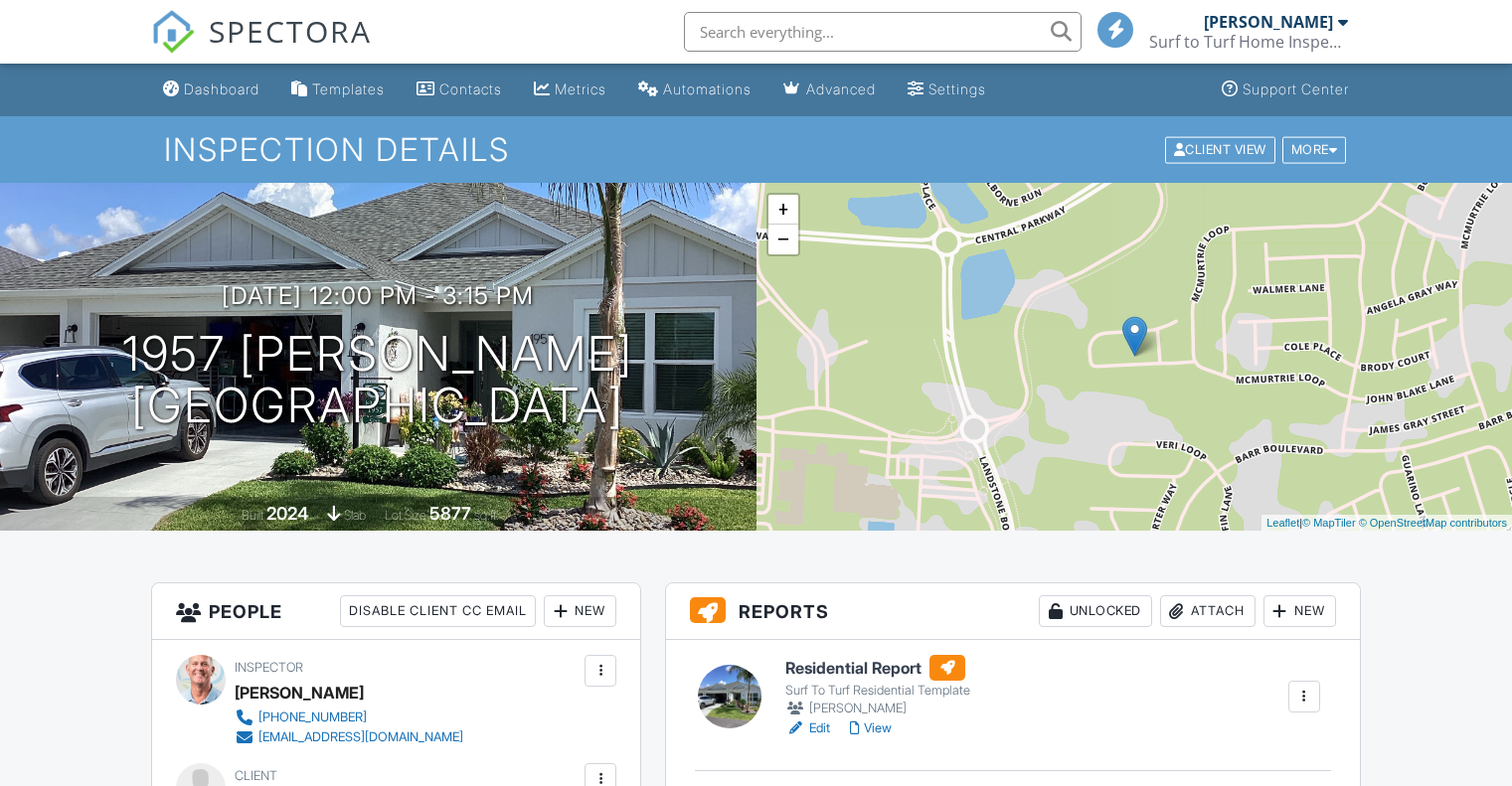 scroll, scrollTop: 0, scrollLeft: 0, axis: both 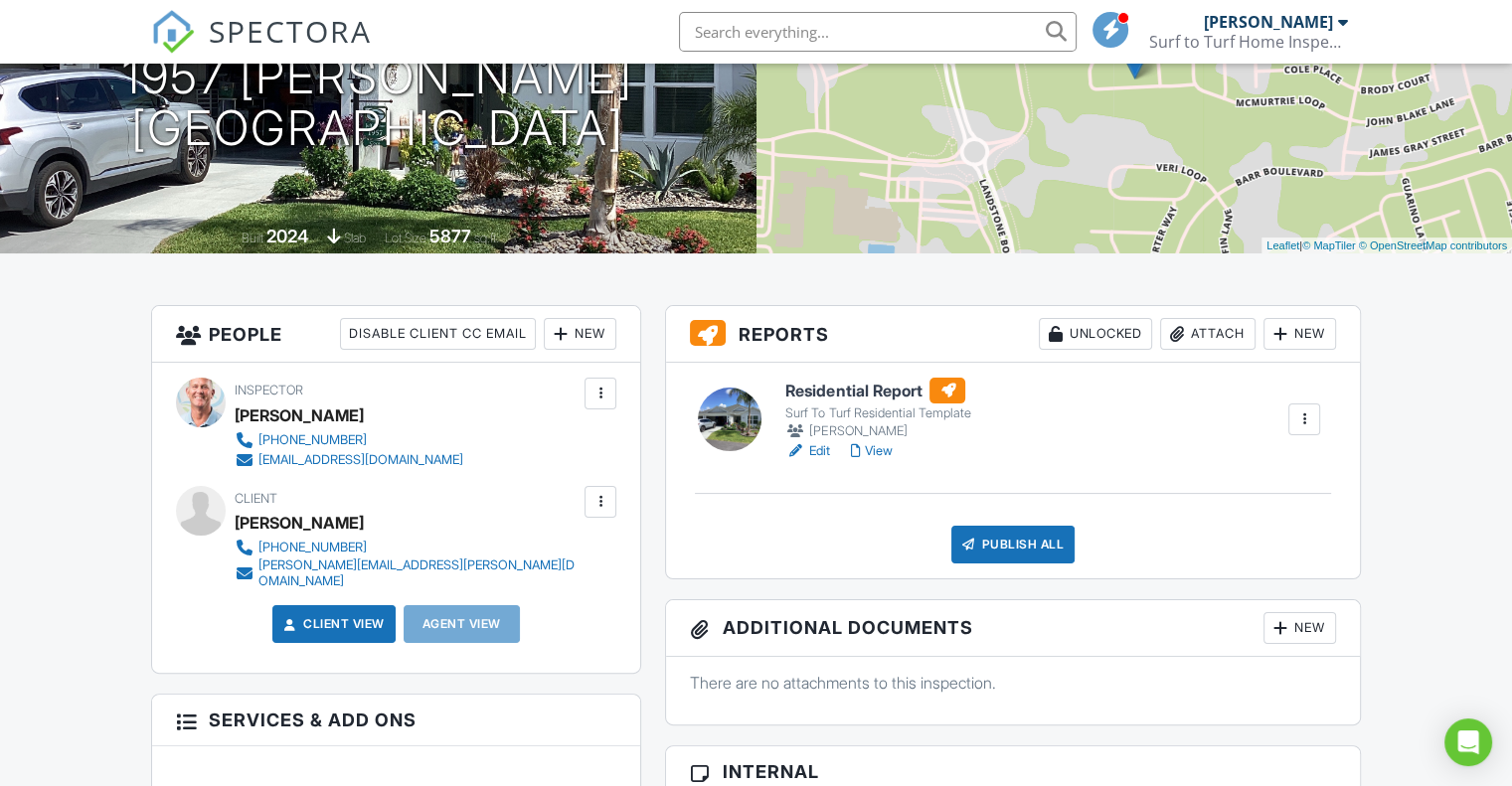 drag, startPoint x: 1522, startPoint y: 138, endPoint x: 1522, endPoint y: 233, distance: 95 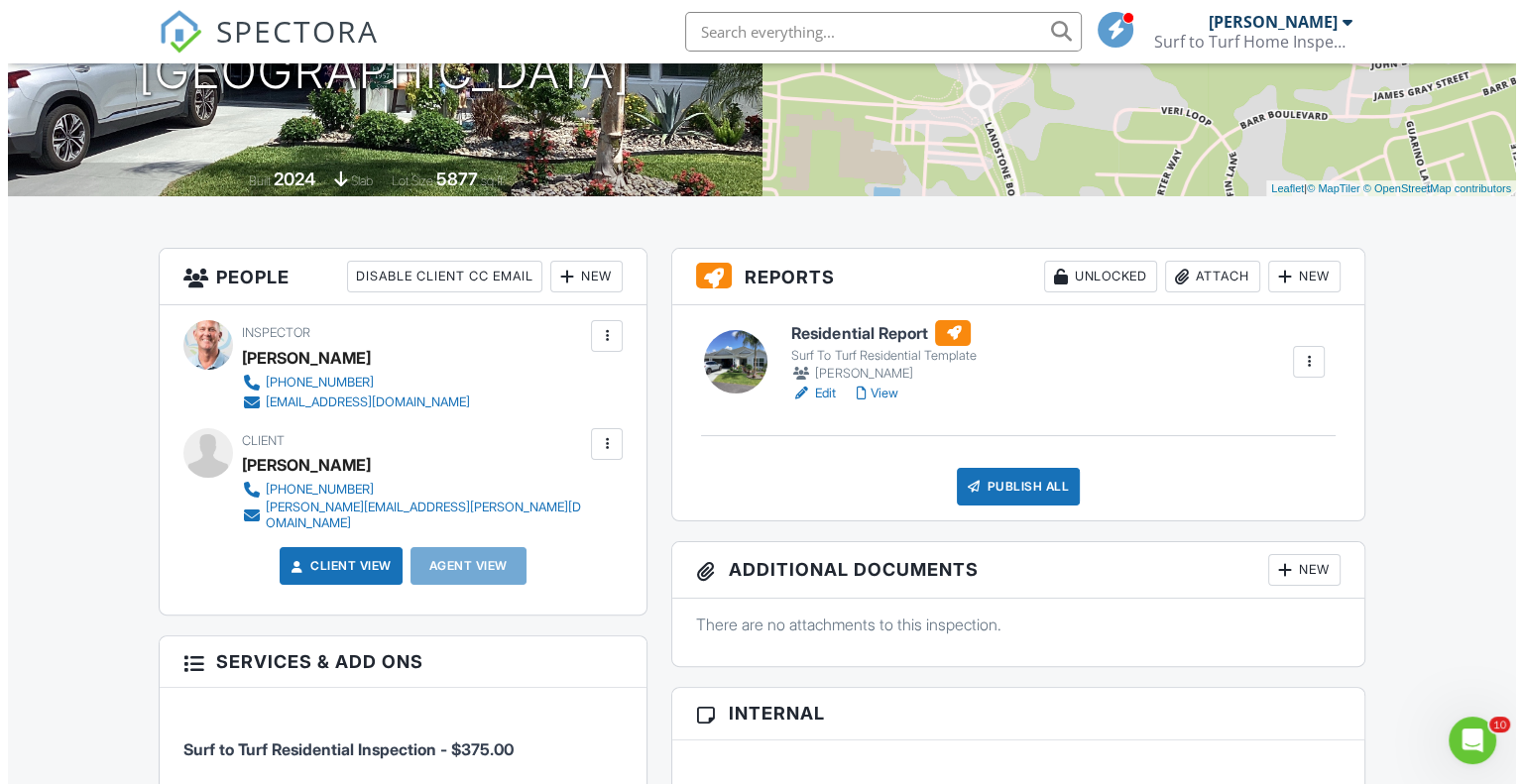 scroll, scrollTop: 0, scrollLeft: 0, axis: both 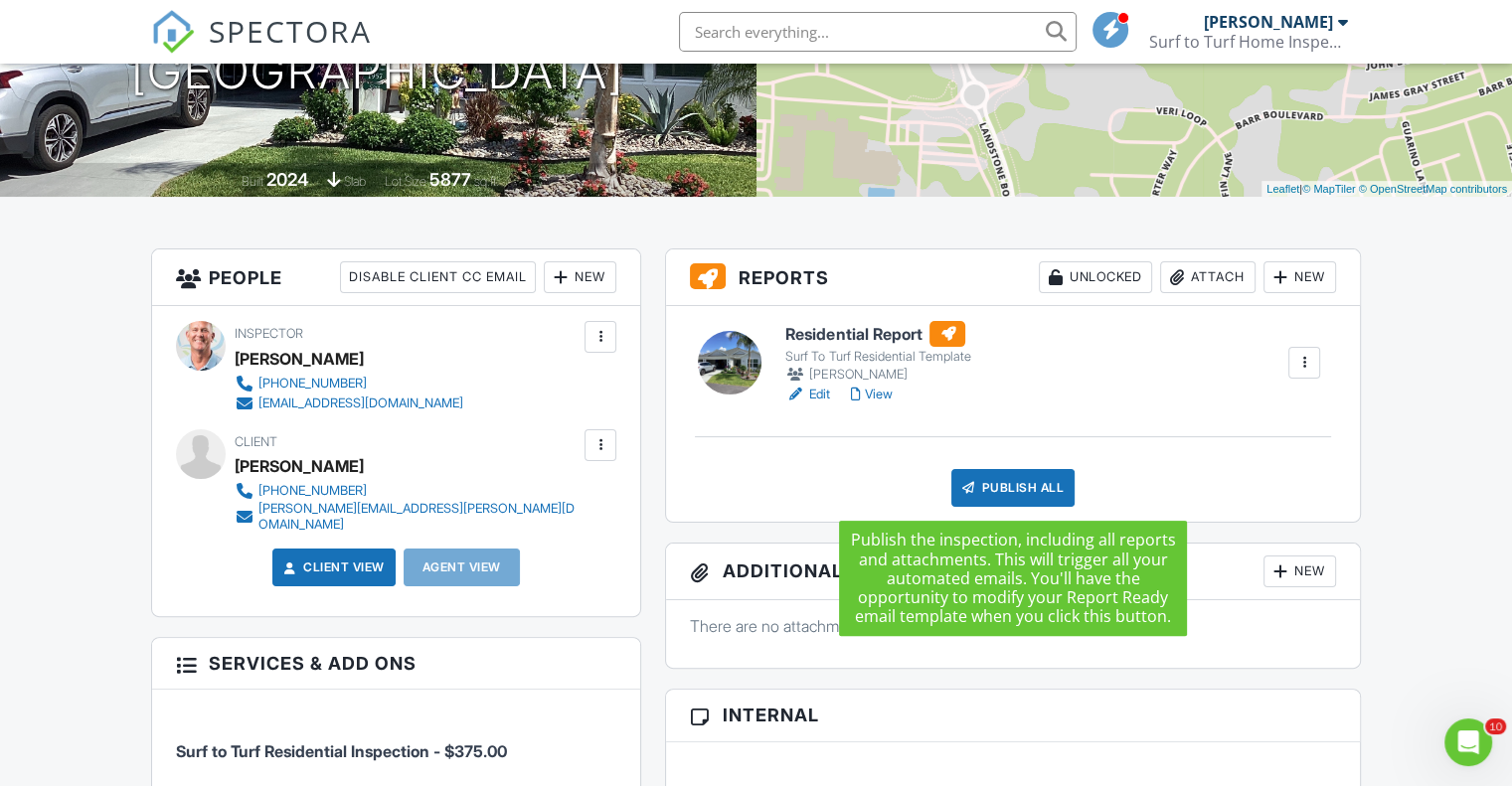 click on "Publish All" at bounding box center (1013, 488) 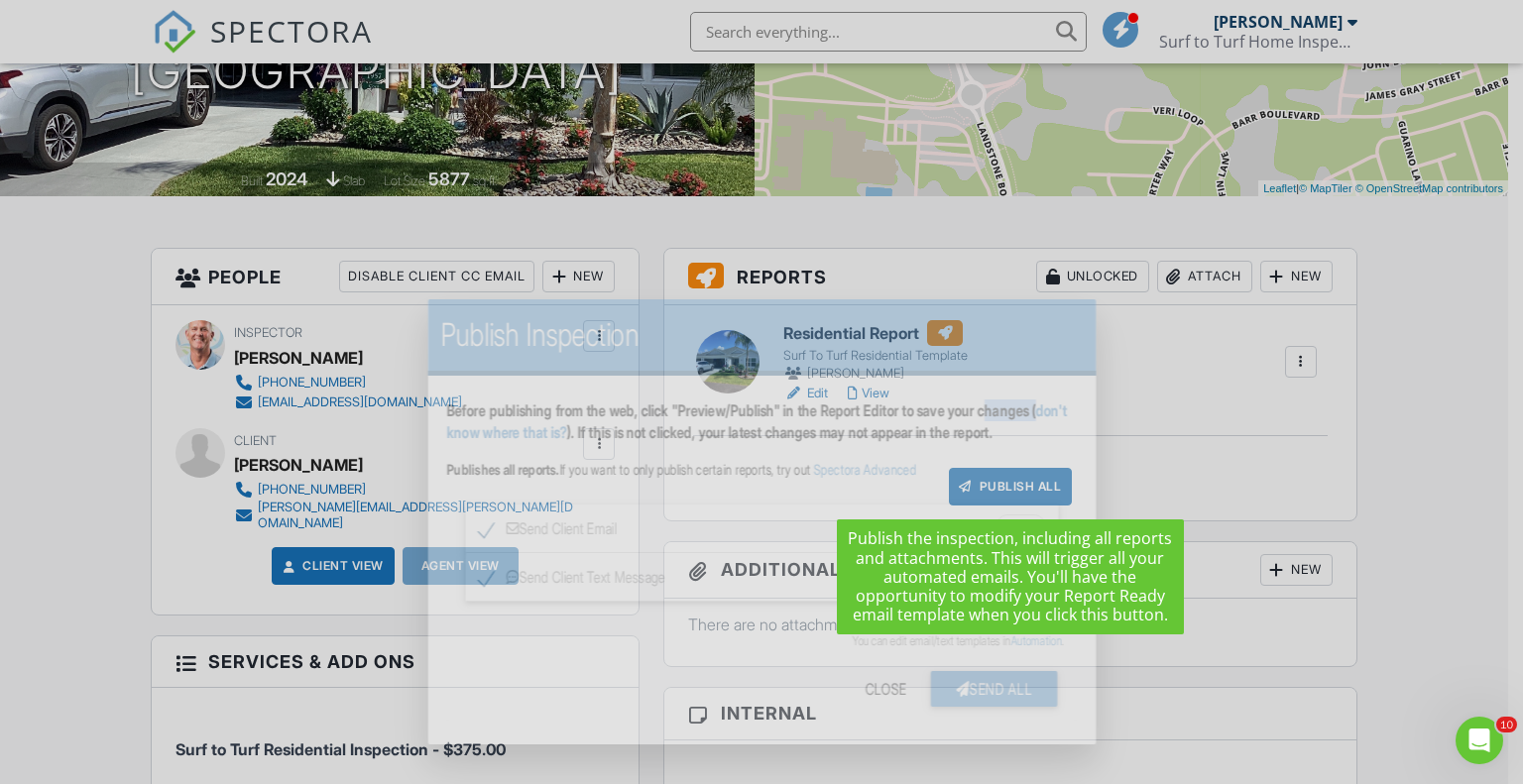 click on "Before publishing from the web, click "Preview/Publish" in the Report Editor to save your changes ( don't know where that is? ). If this is not clicked, your latest changes may not appear in the report.
Publishes all reports.
If you want to only publish certain reports, try out
Spectora Advanced
Send Client Email
Edit
Subject Line
Your Home Inspection Report
Email body (your header and footer will be around the text):
Inline Style XLarge Large Normal Small Light Small/Light Bold Italic Underline Colors Ordered List Unordered List Align Align Left Align Center Align Right Align Justify Insert Link Insert Image Insert Video Insert Table Code View Clear Formatting Hi Jeff, Your home inspection report is ready! View it here: Inspection Details You can view the full report or only the summary. Click on the option you prefer under the inspectors info on the cover page of the report. It was a pleasure working with you. Let me know if you have any questions." at bounding box center (762, 560) 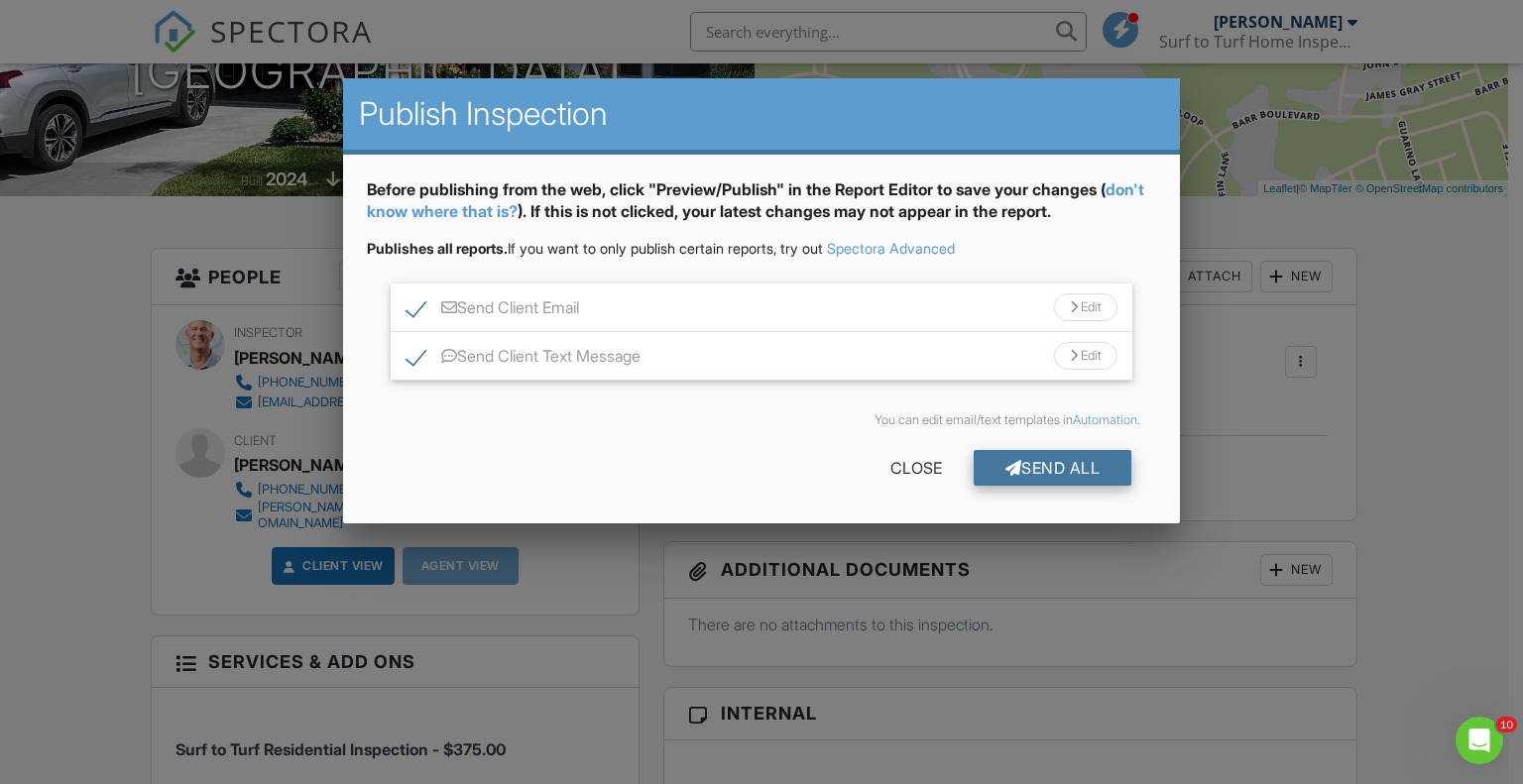 click on "Send All" at bounding box center [1053, 468] 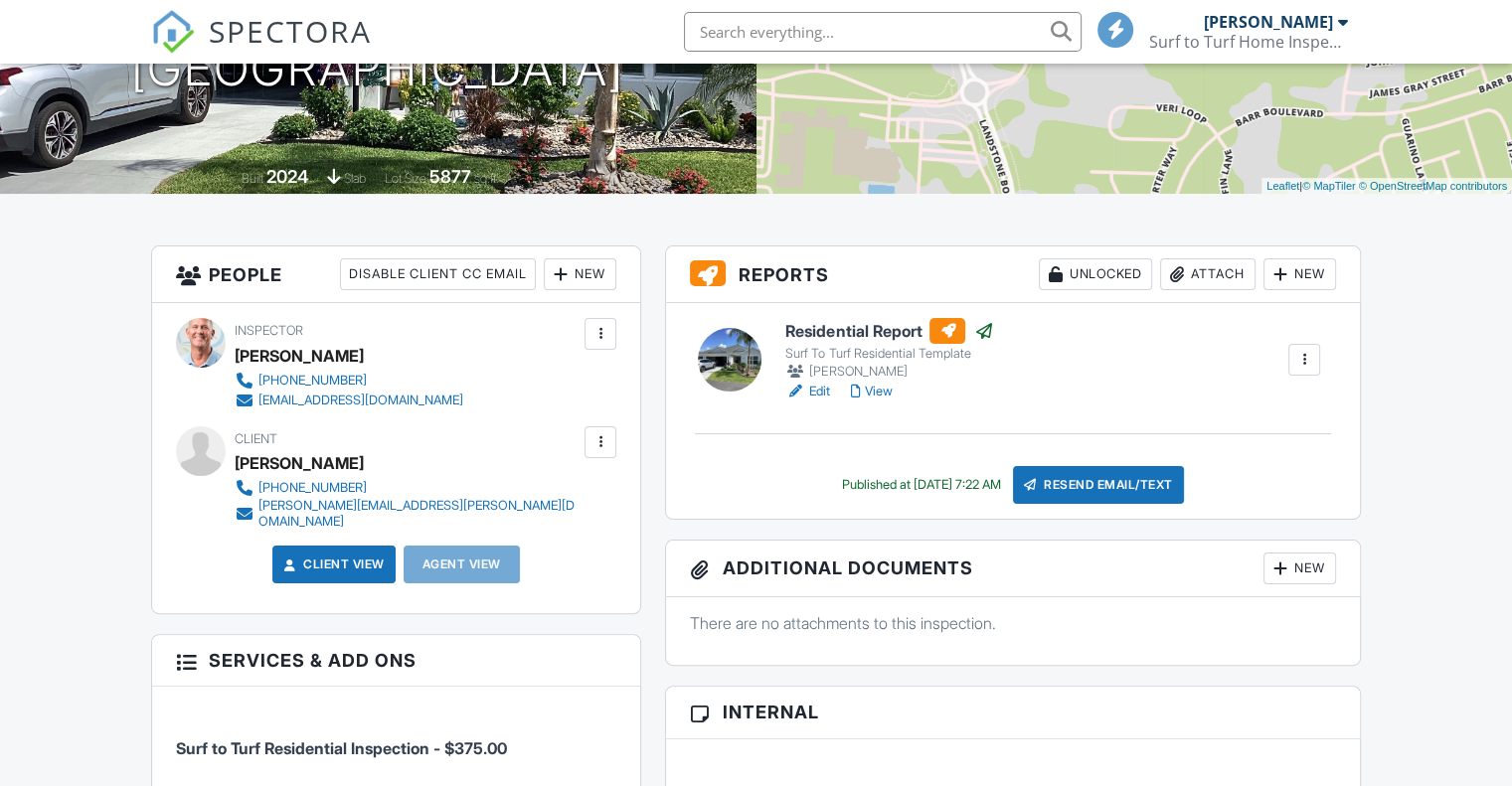 scroll, scrollTop: 337, scrollLeft: 0, axis: vertical 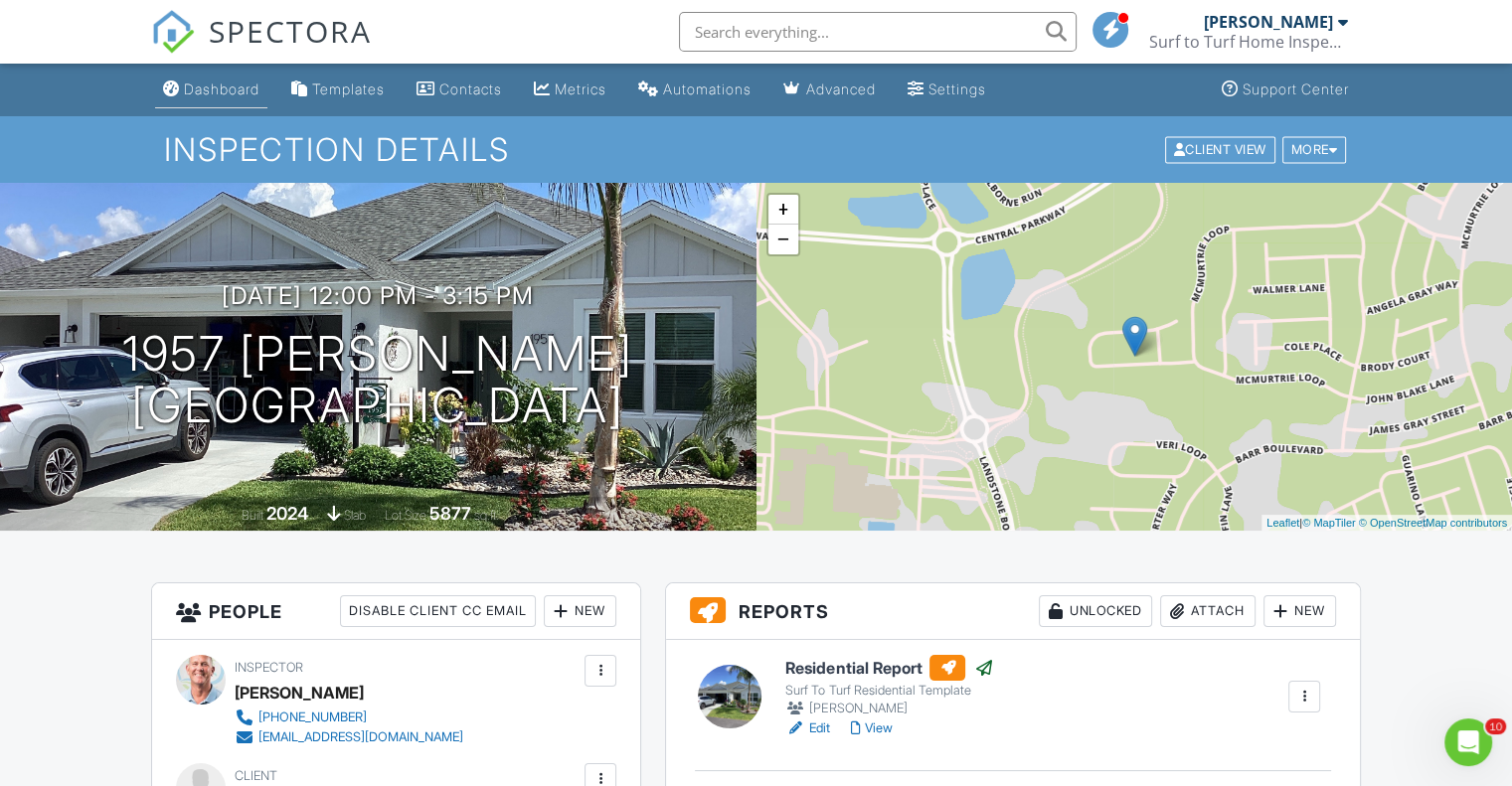 click on "Dashboard" at bounding box center (211, 89) 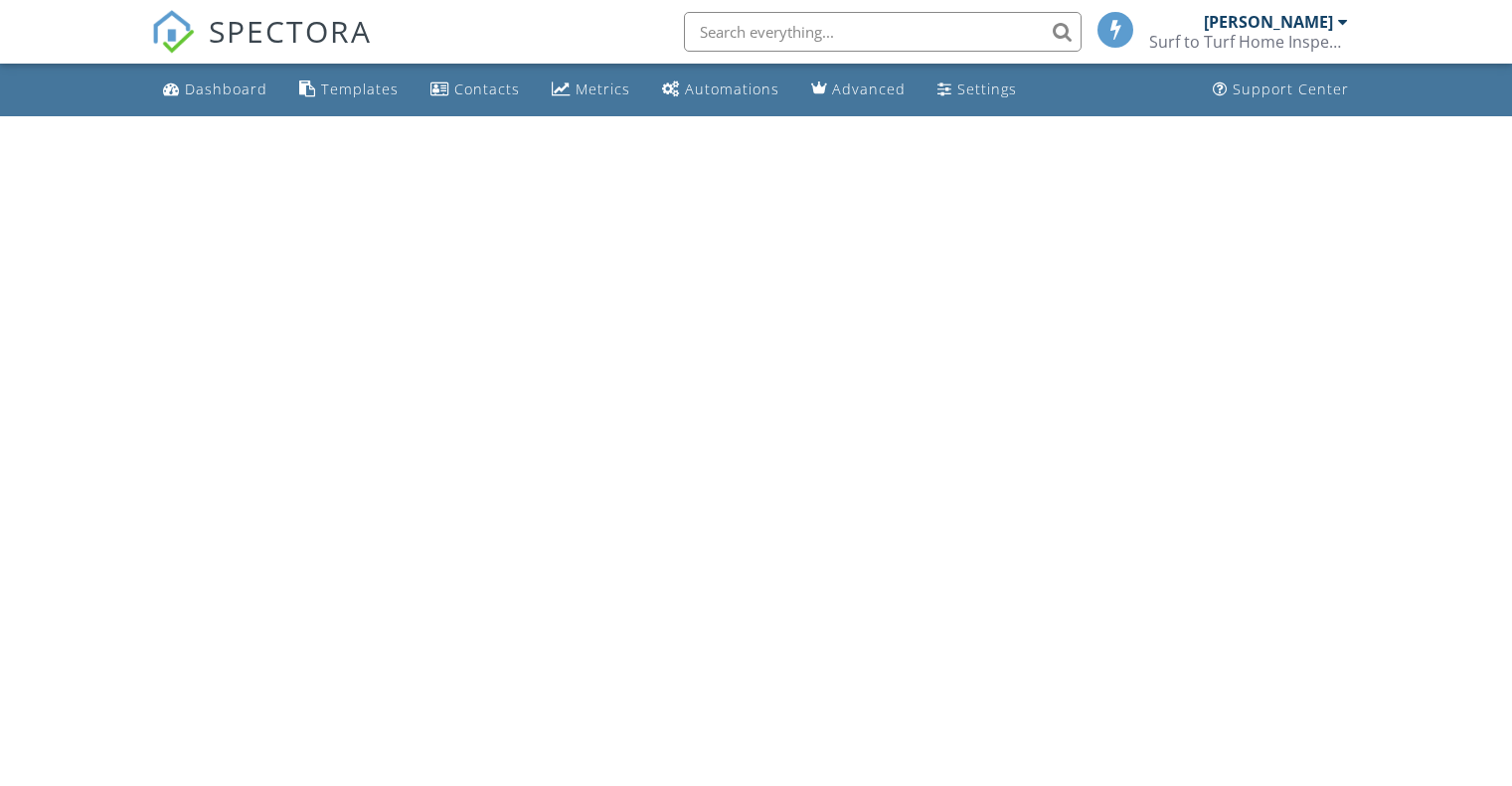 scroll, scrollTop: 0, scrollLeft: 0, axis: both 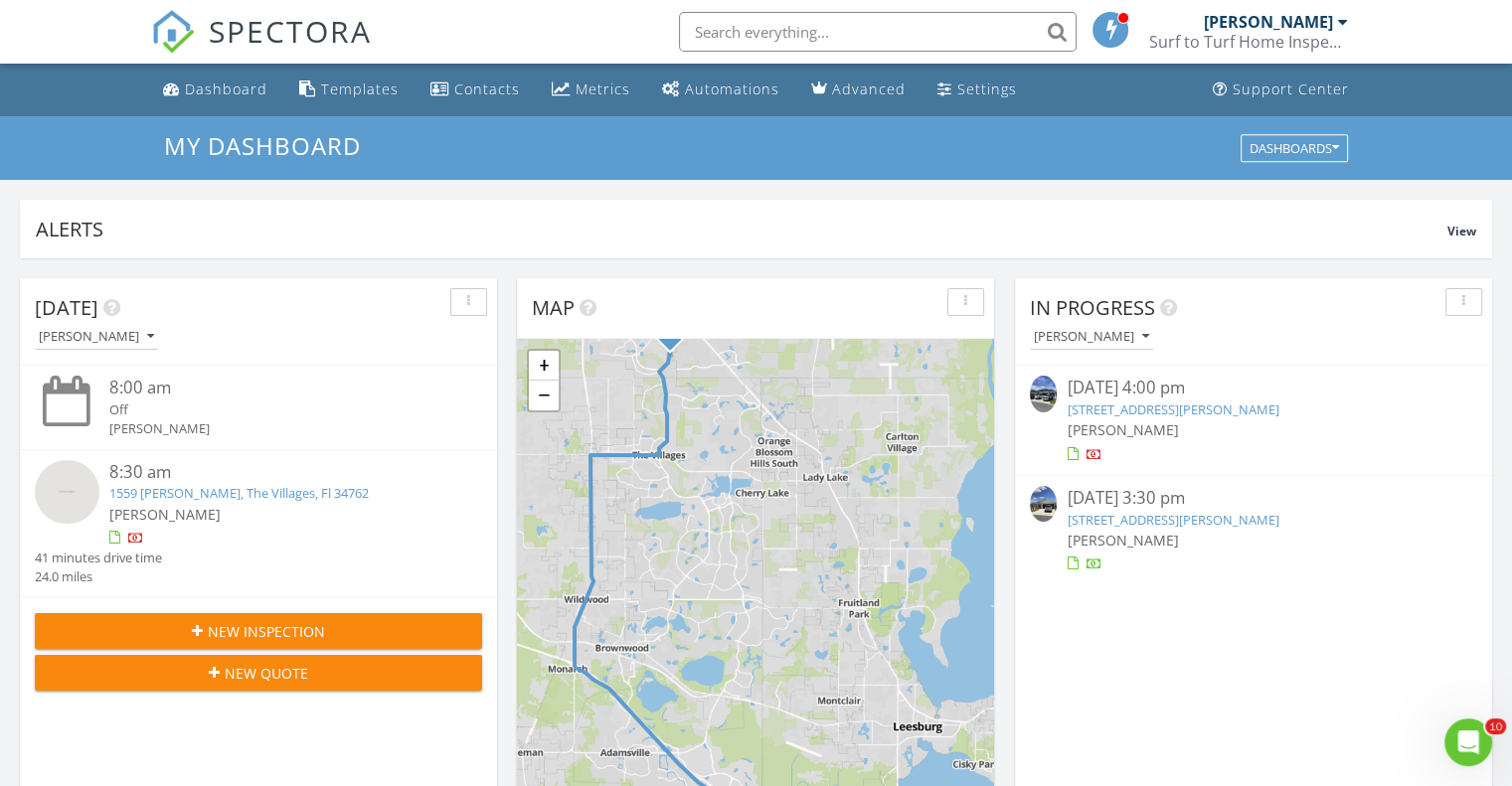 click at bounding box center [1043, 504] 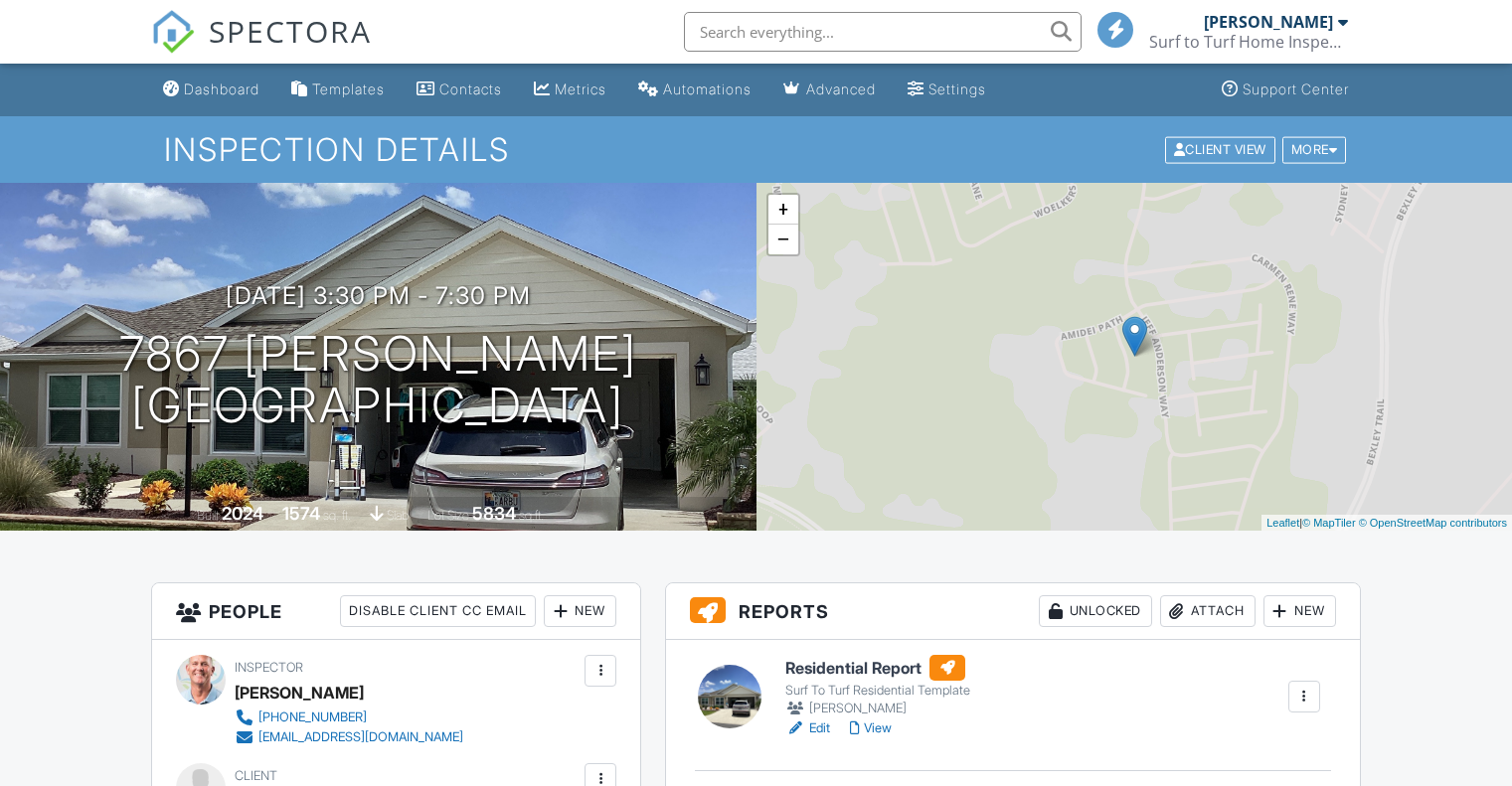 scroll, scrollTop: 0, scrollLeft: 0, axis: both 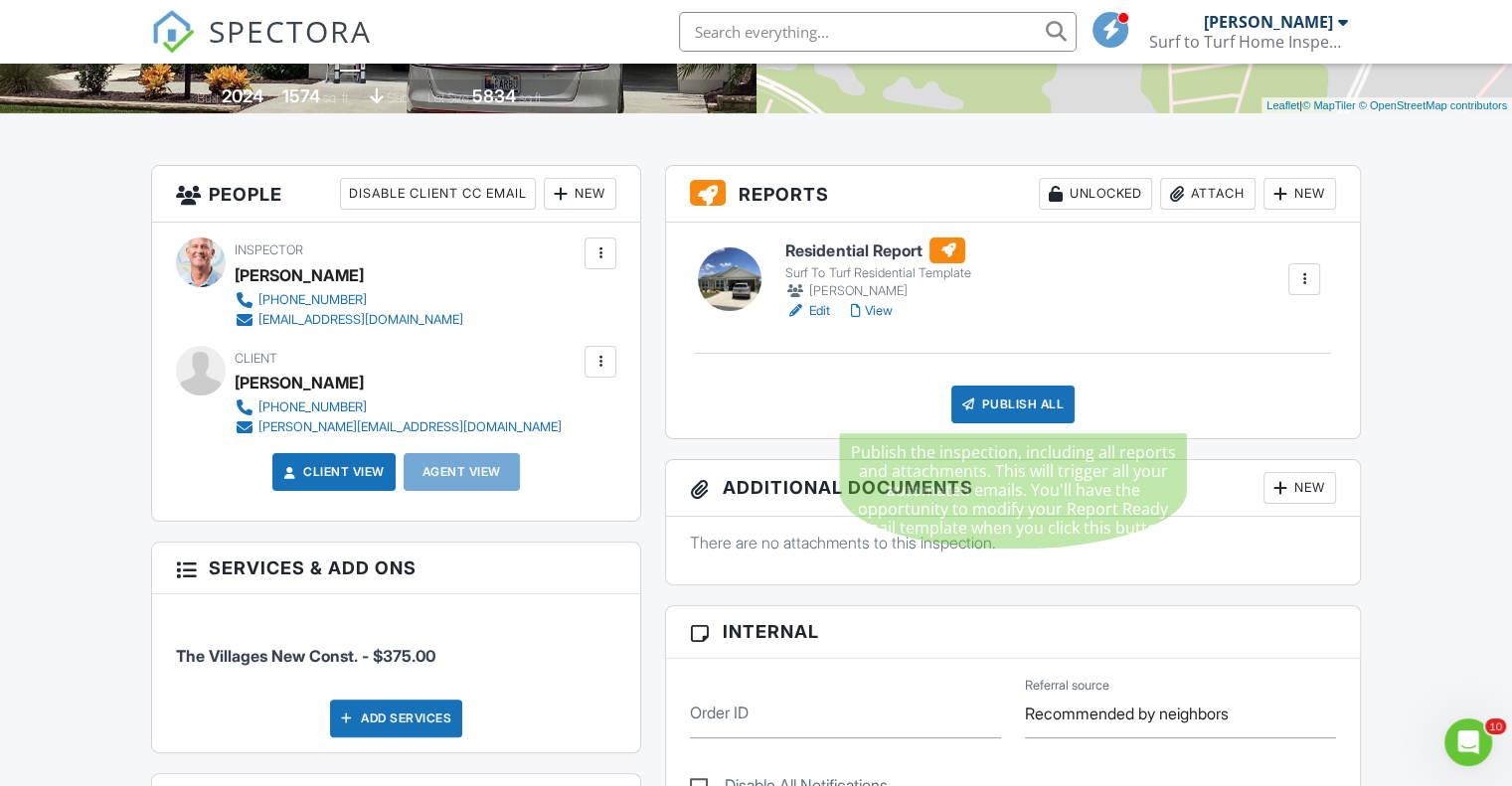 click on "Publish All" at bounding box center [1013, 404] 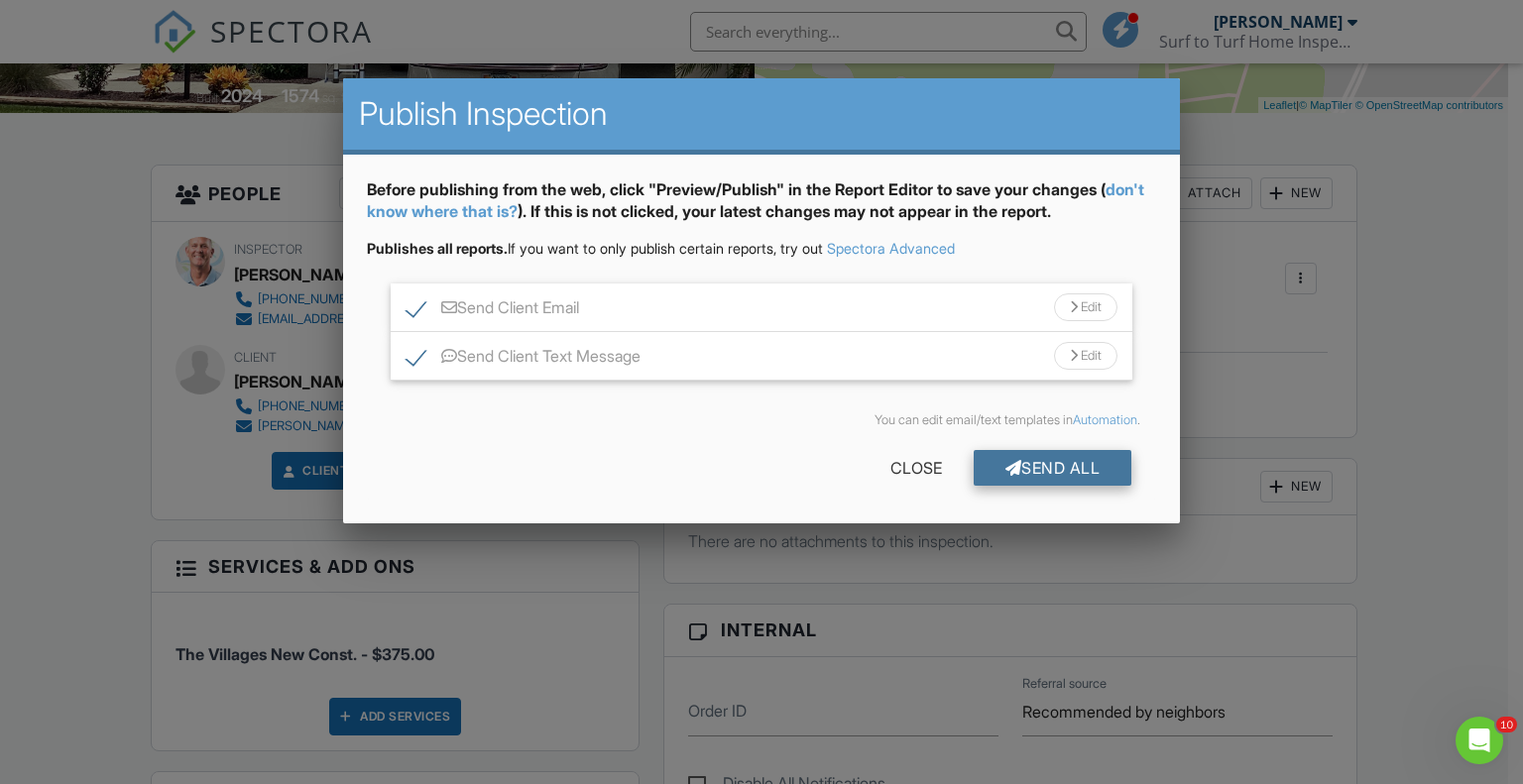 click on "Send All" at bounding box center (1053, 468) 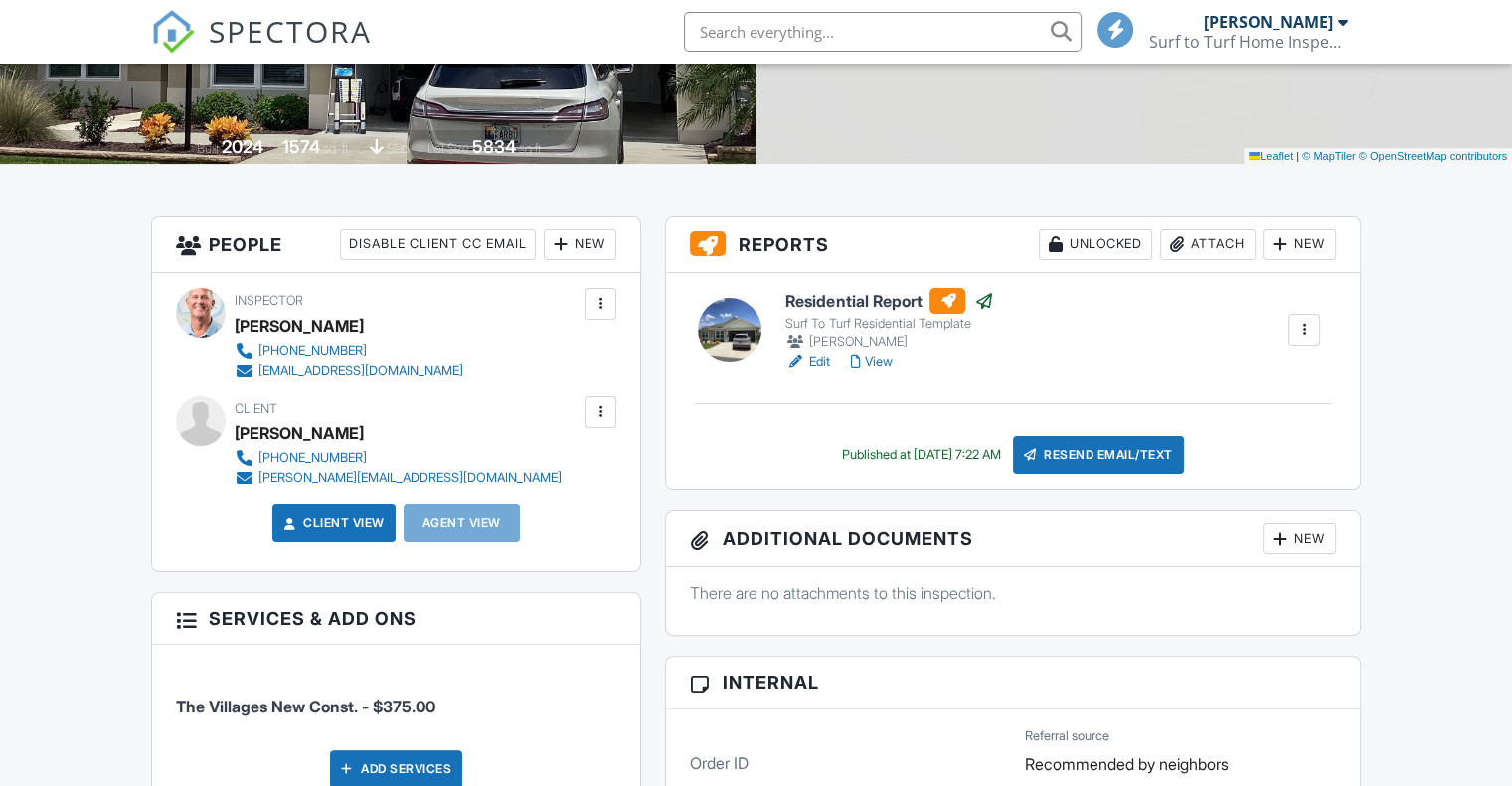 scroll, scrollTop: 367, scrollLeft: 0, axis: vertical 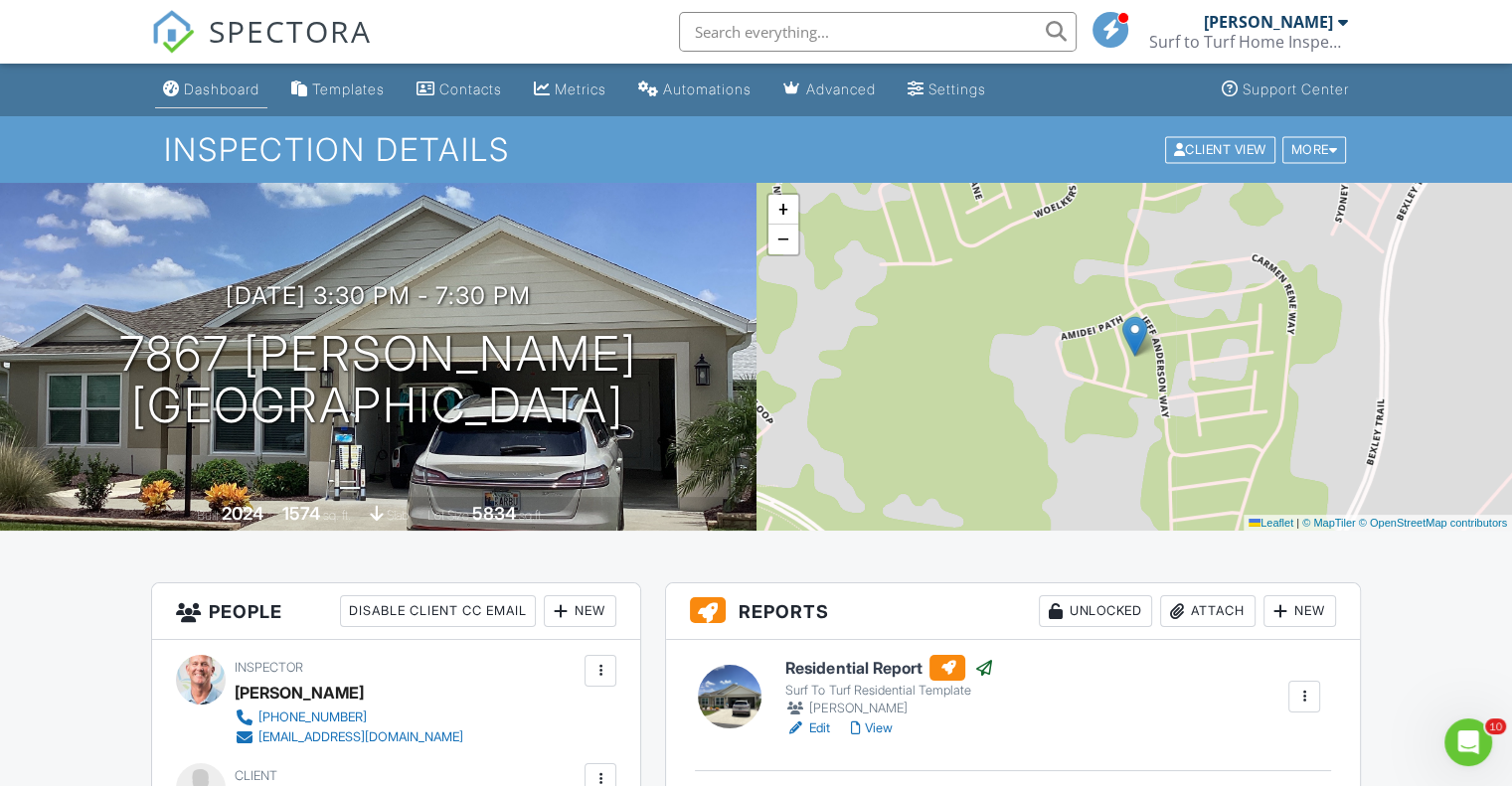 click on "Dashboard" at bounding box center [222, 88] 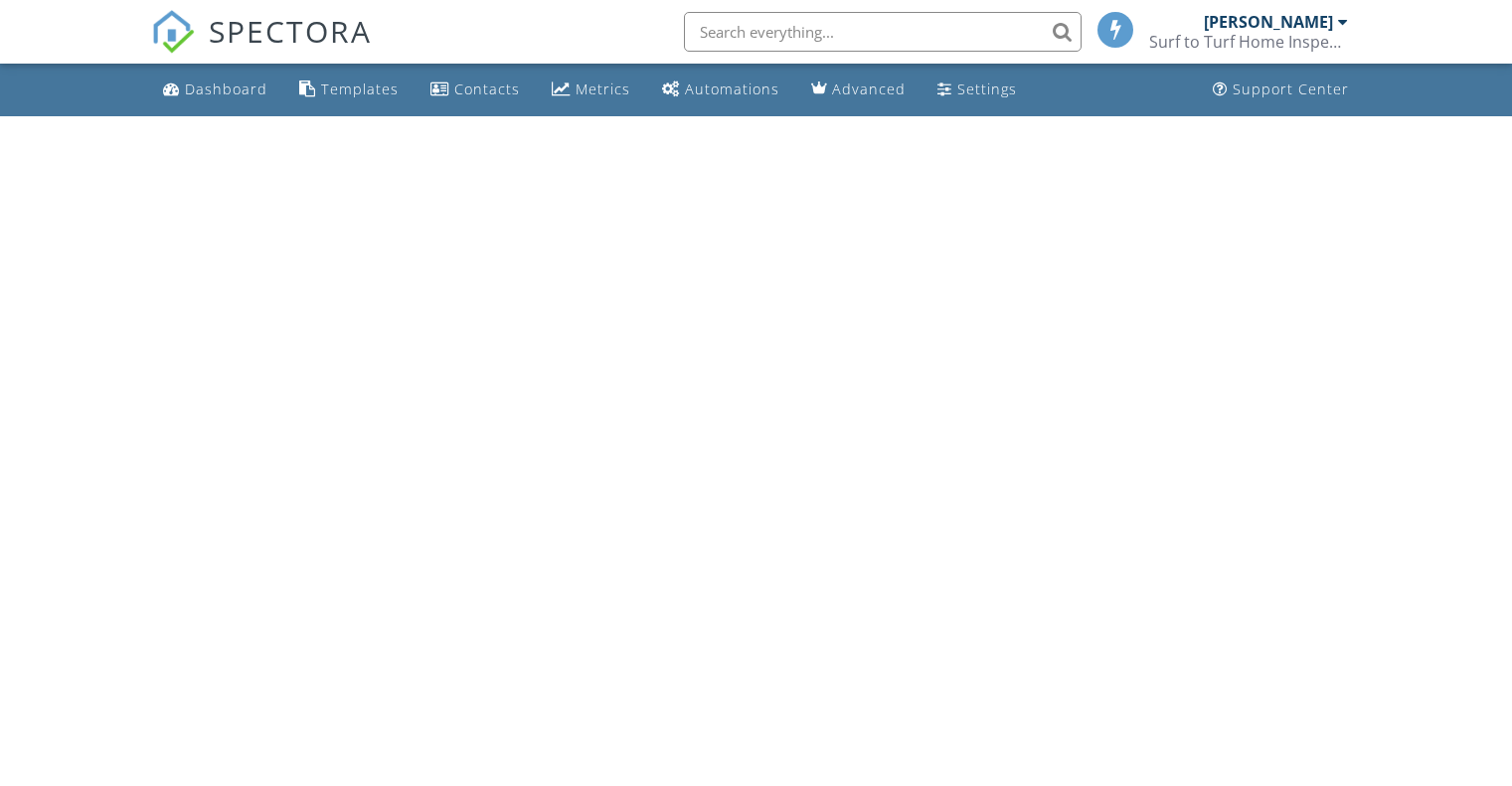 scroll, scrollTop: 0, scrollLeft: 0, axis: both 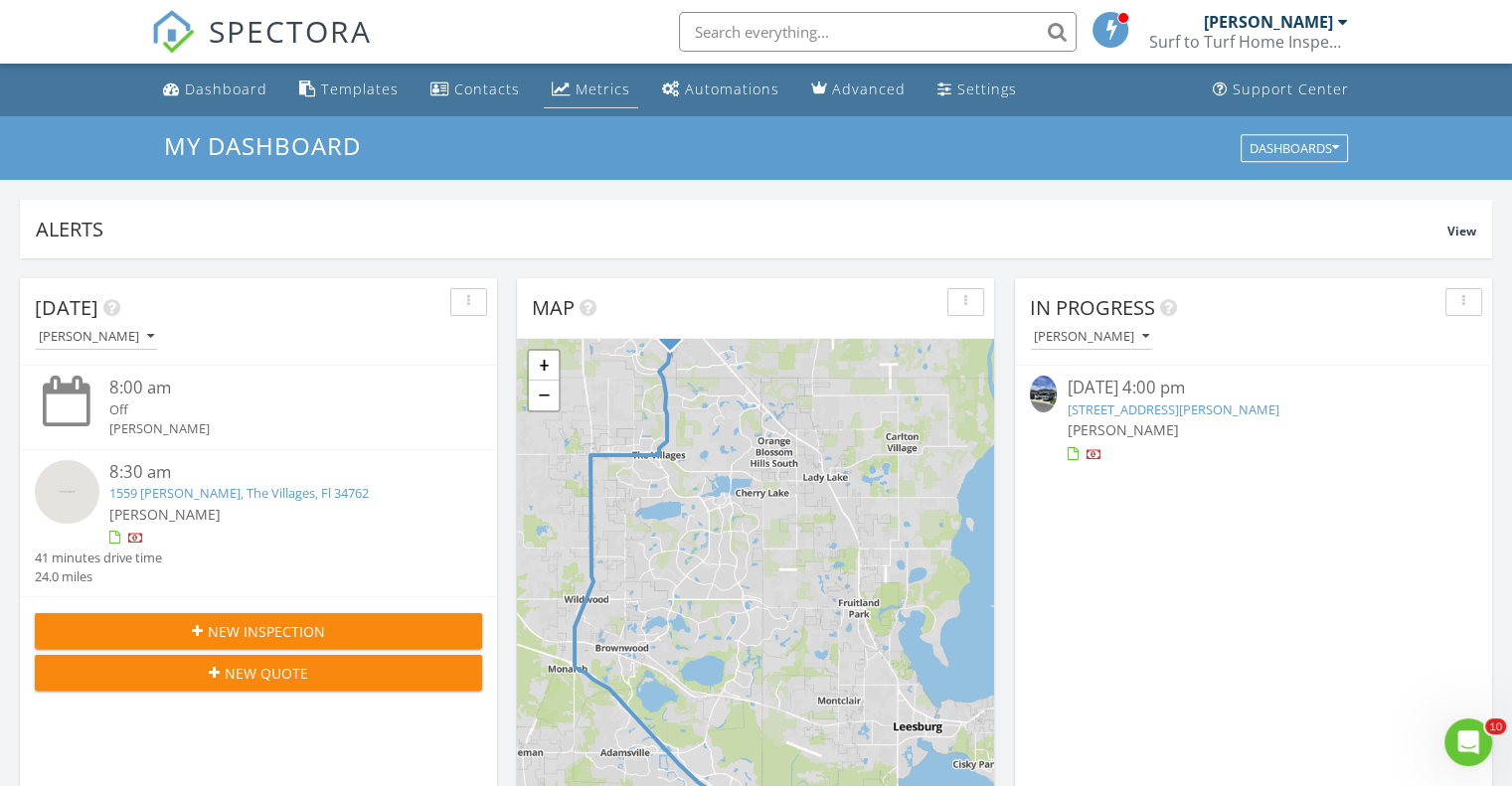 click on "Metrics" at bounding box center (602, 88) 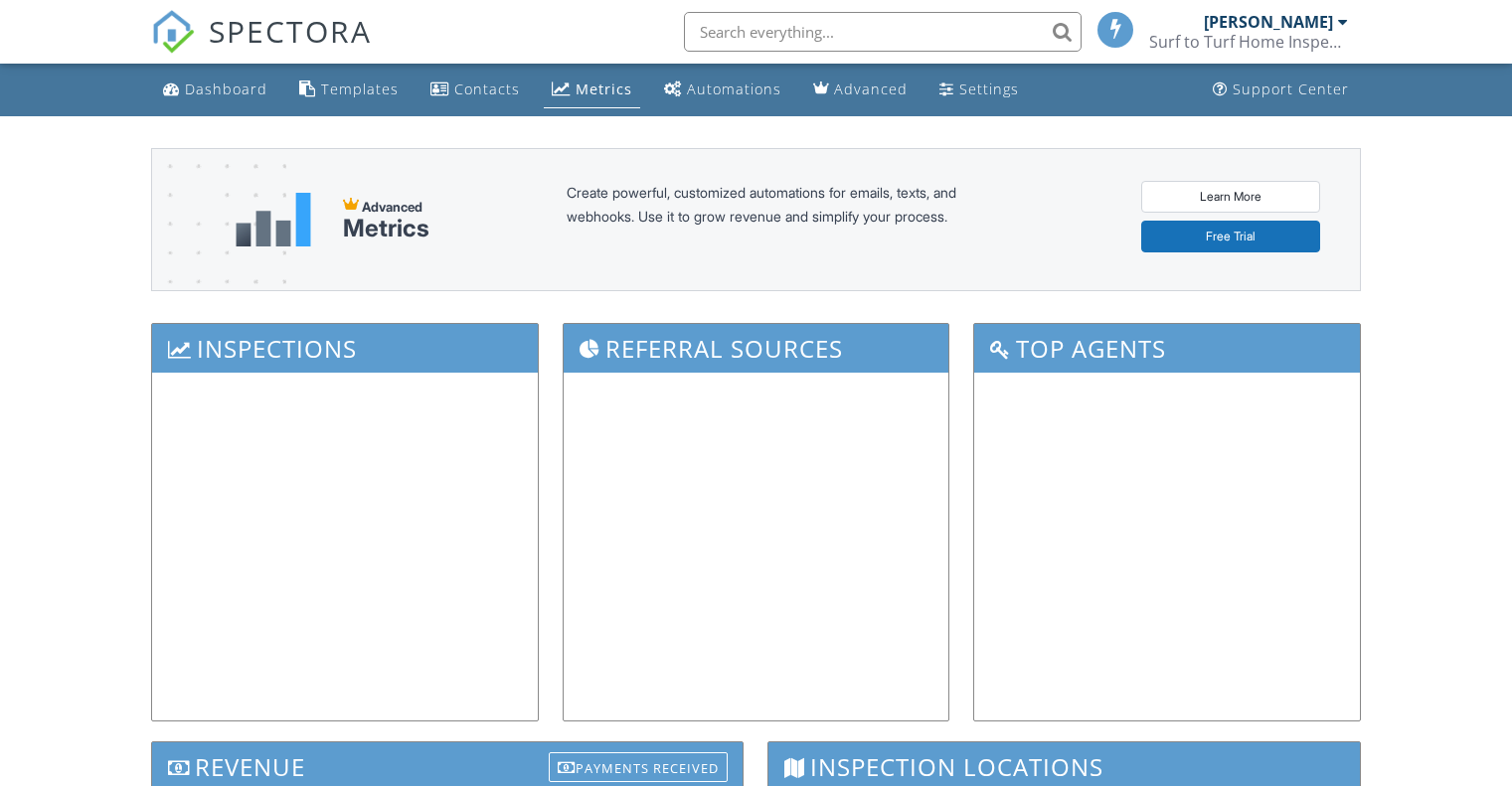 scroll, scrollTop: 0, scrollLeft: 0, axis: both 